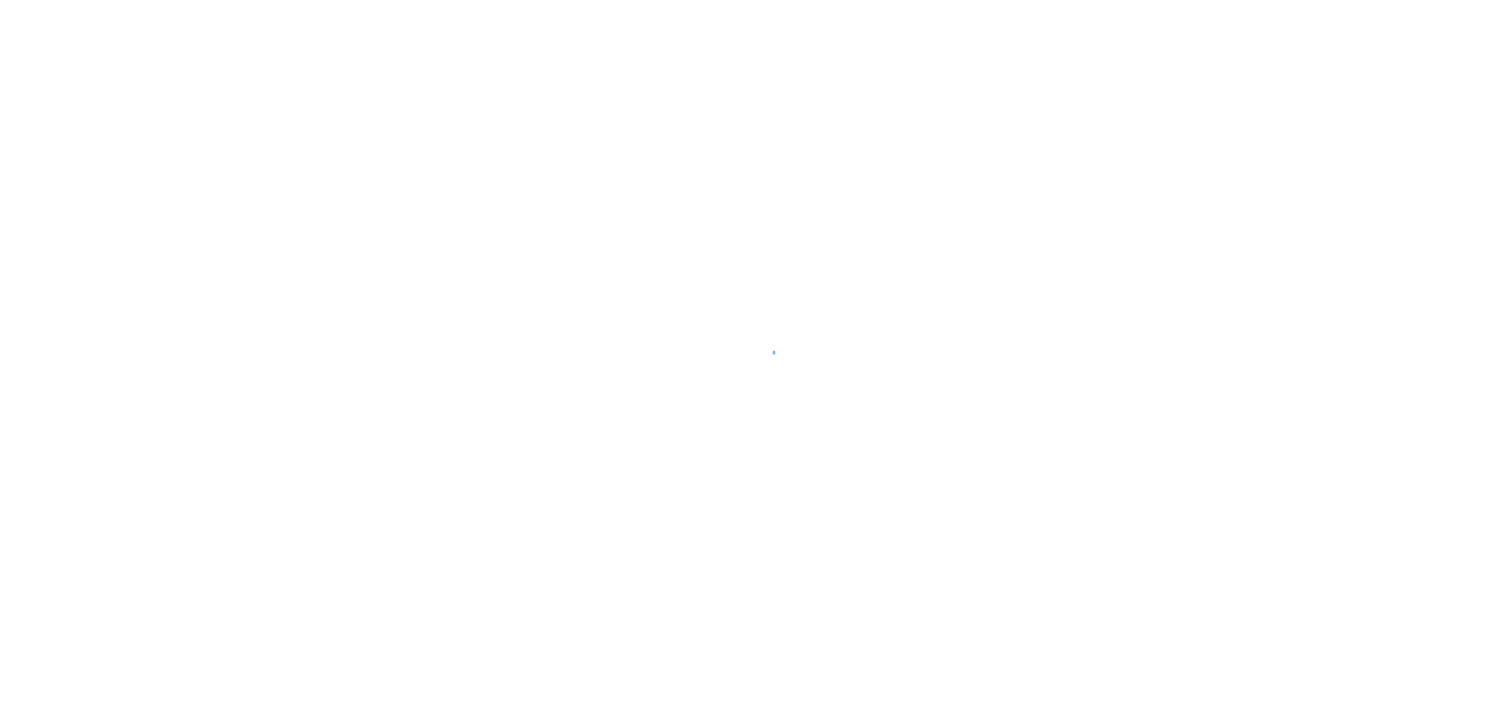 scroll, scrollTop: 0, scrollLeft: 0, axis: both 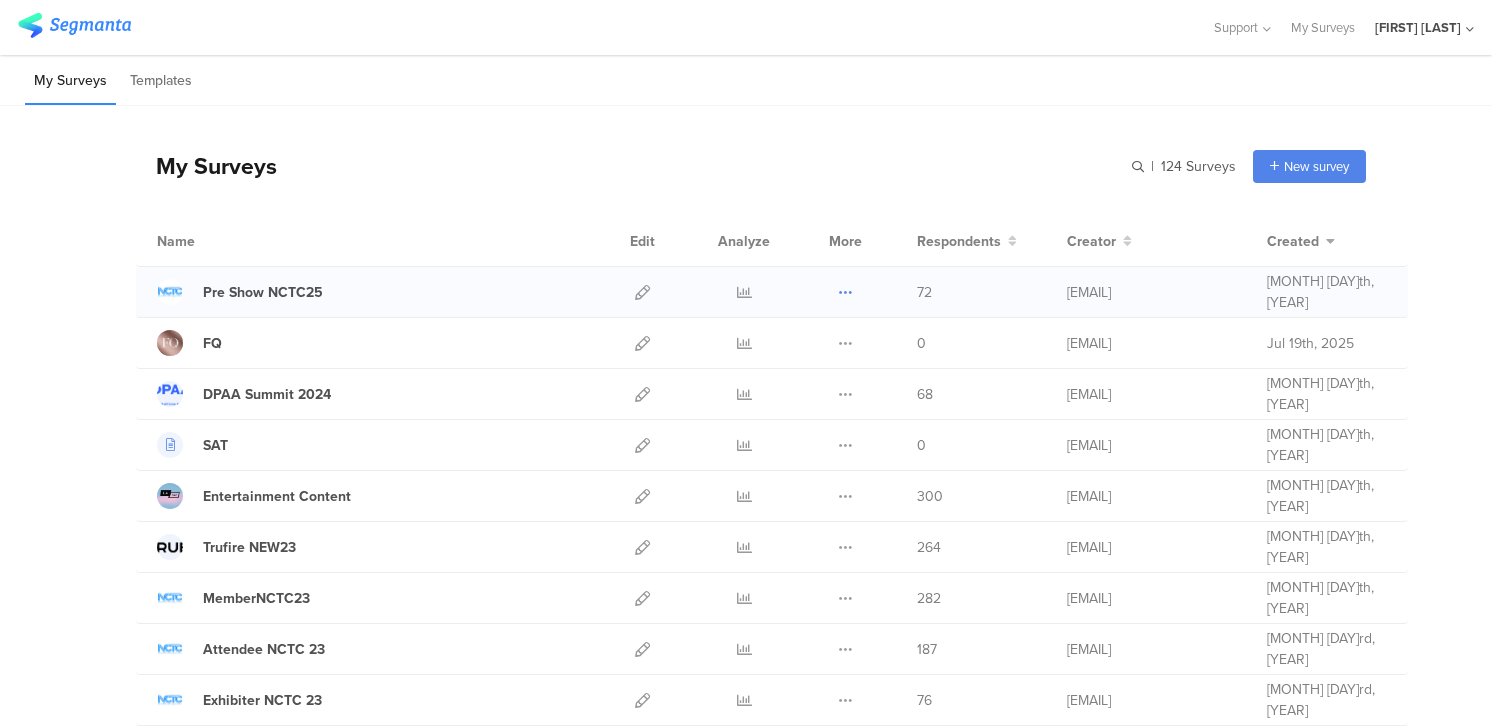 click at bounding box center (845, 292) 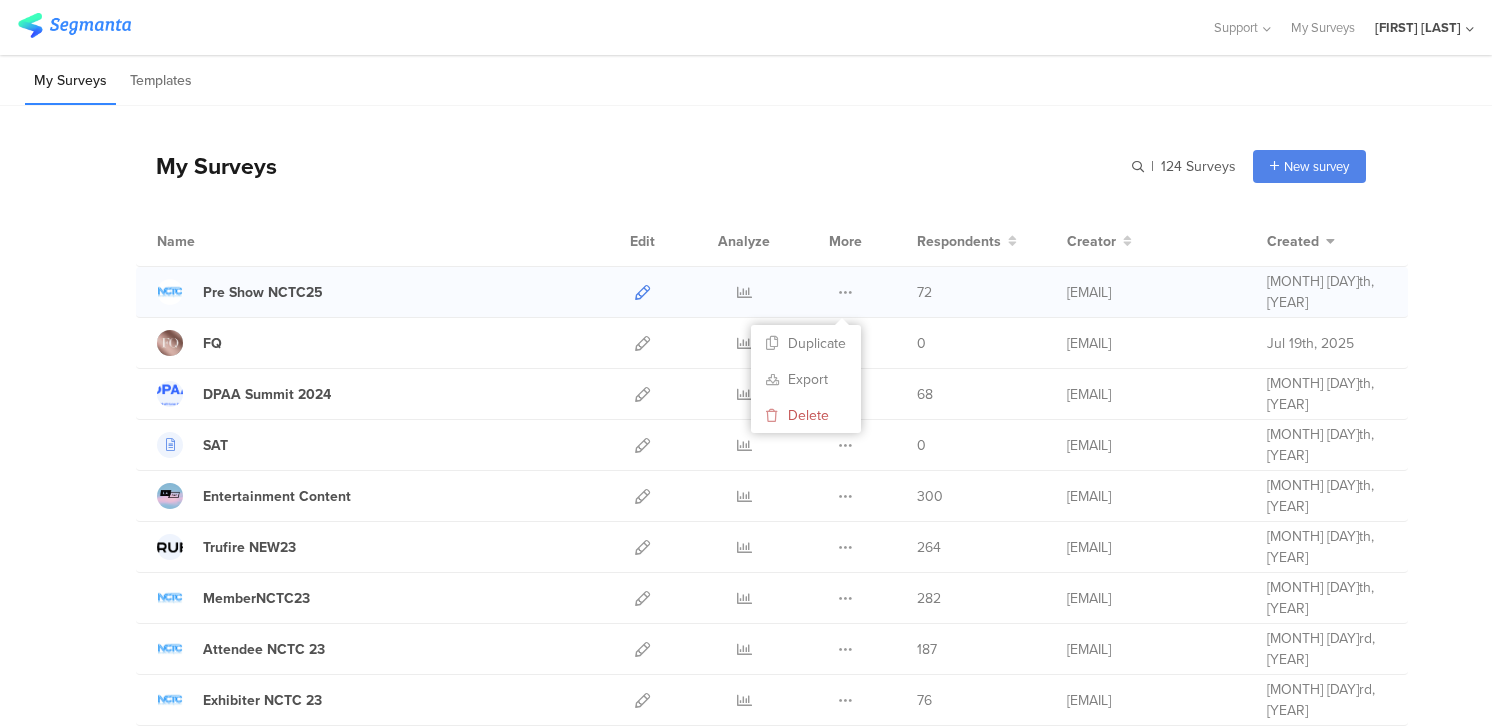 click at bounding box center [642, 292] 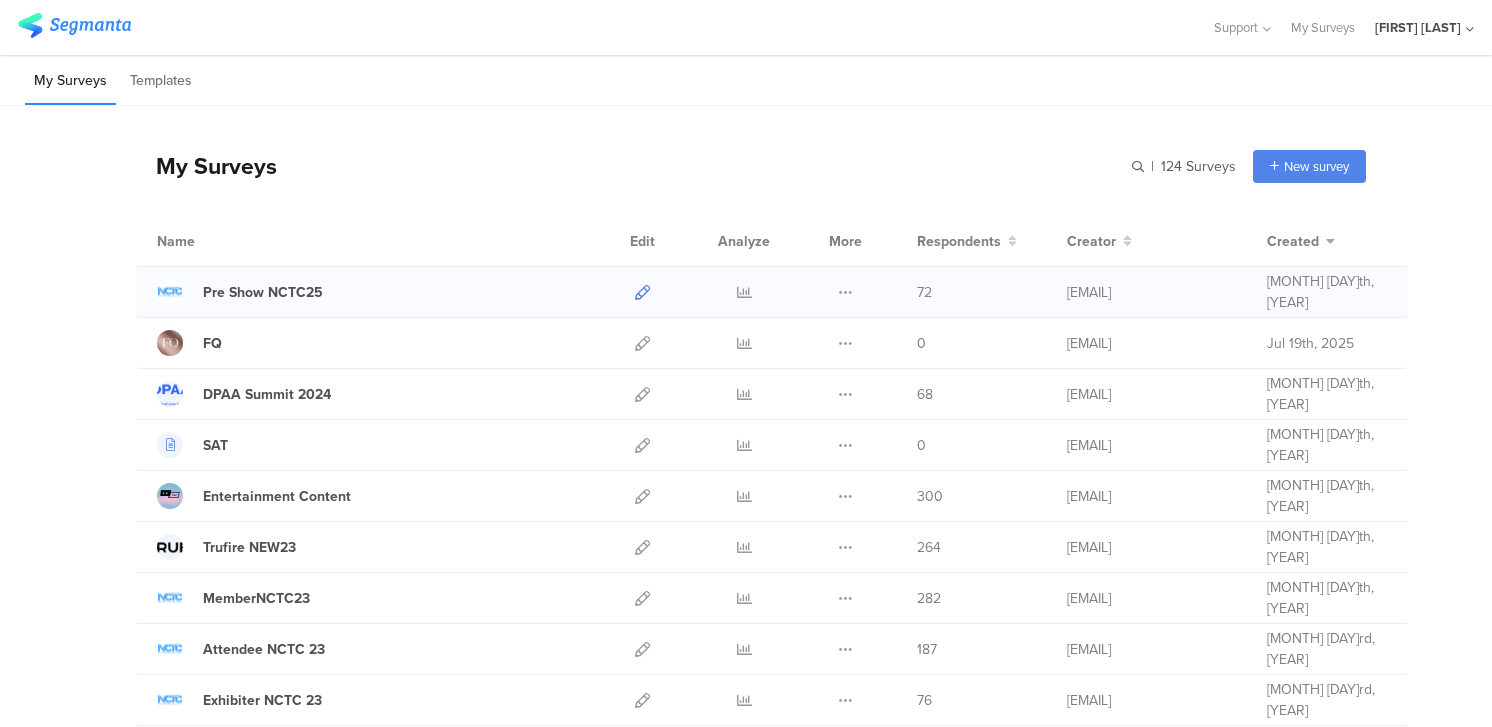 click at bounding box center [642, 292] 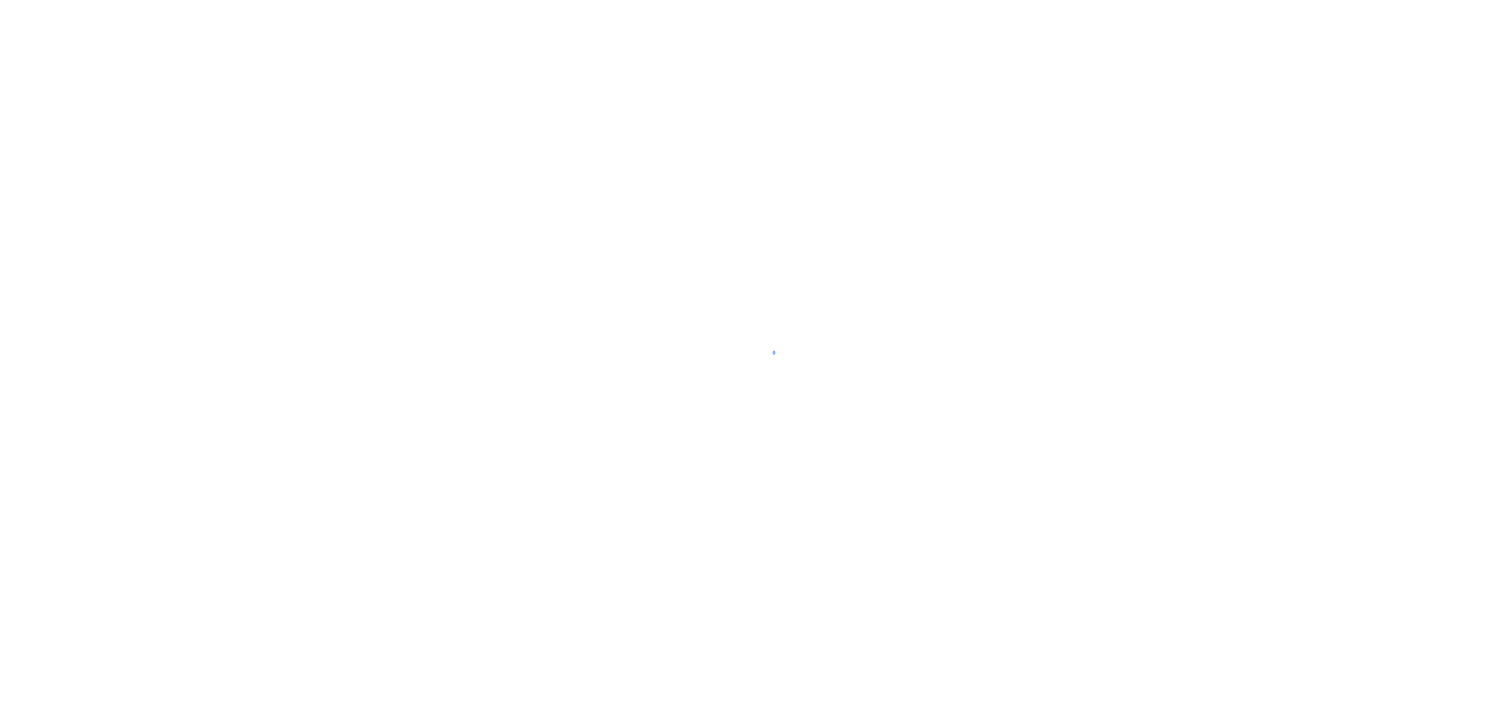scroll, scrollTop: 0, scrollLeft: 0, axis: both 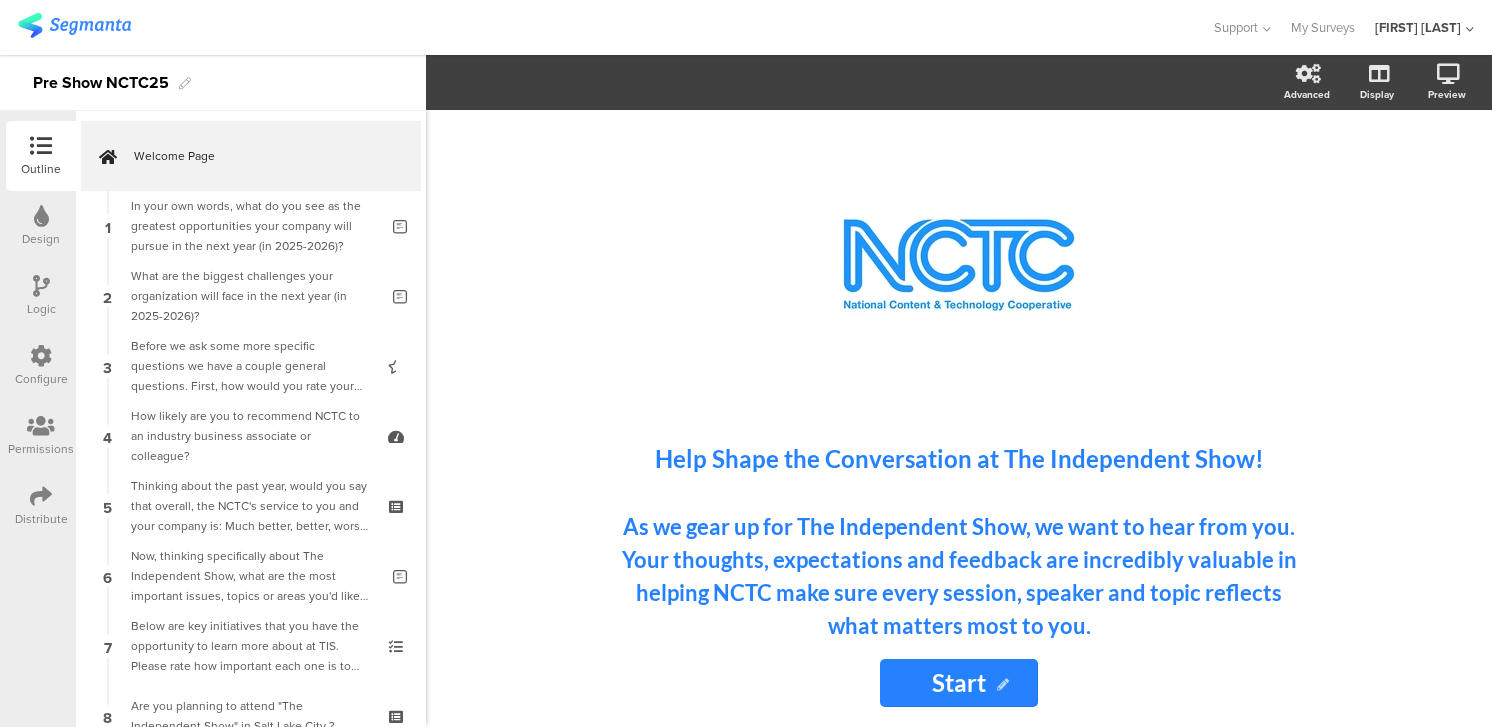 click at bounding box center (41, 496) 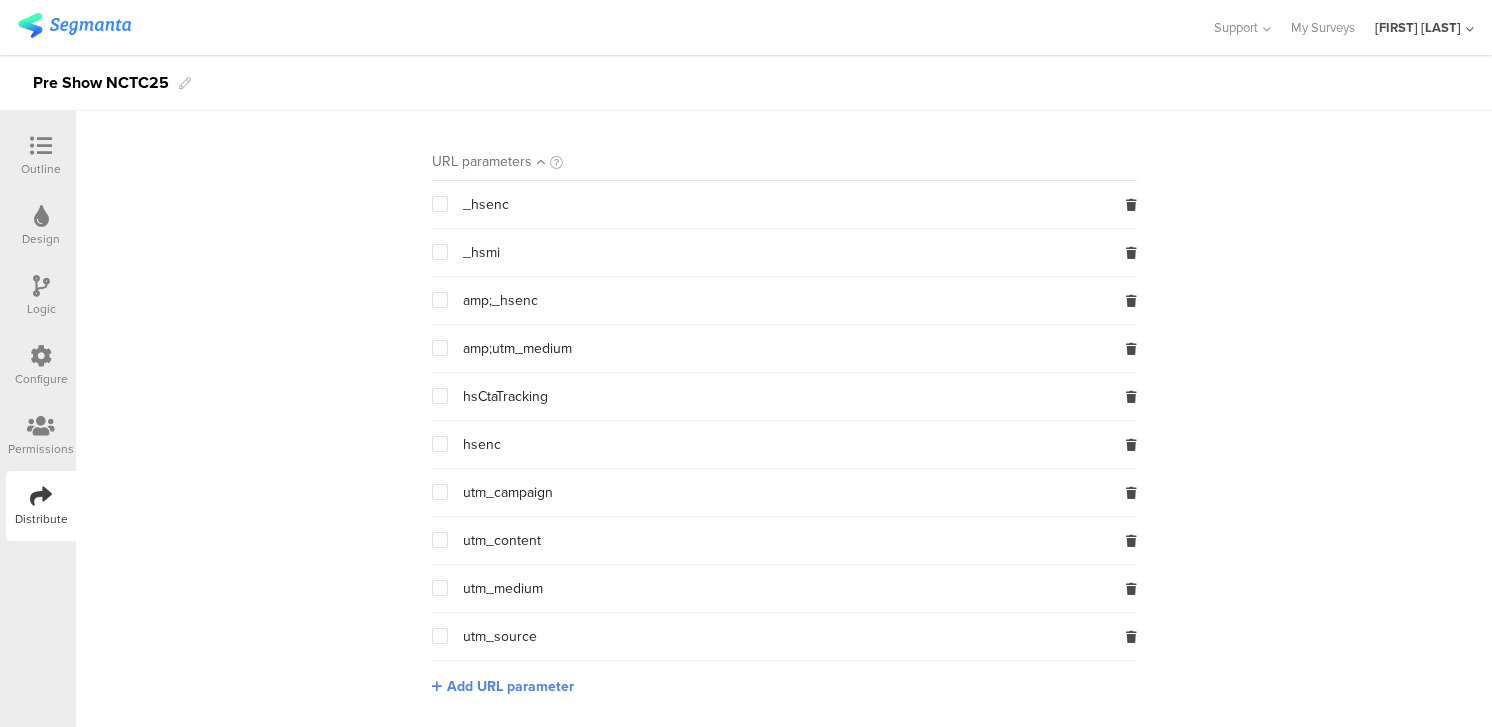 scroll, scrollTop: 0, scrollLeft: 0, axis: both 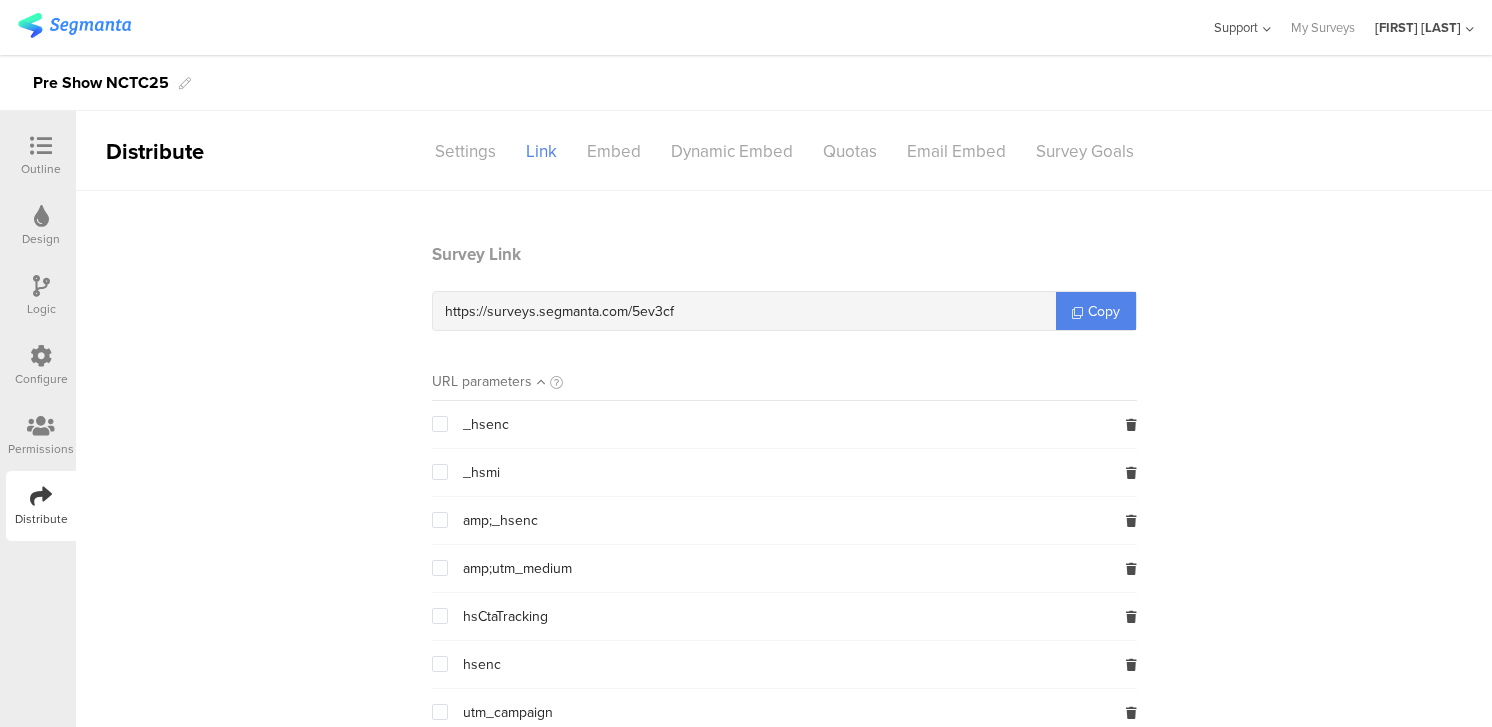 click on "Support" at bounding box center (1236, 27) 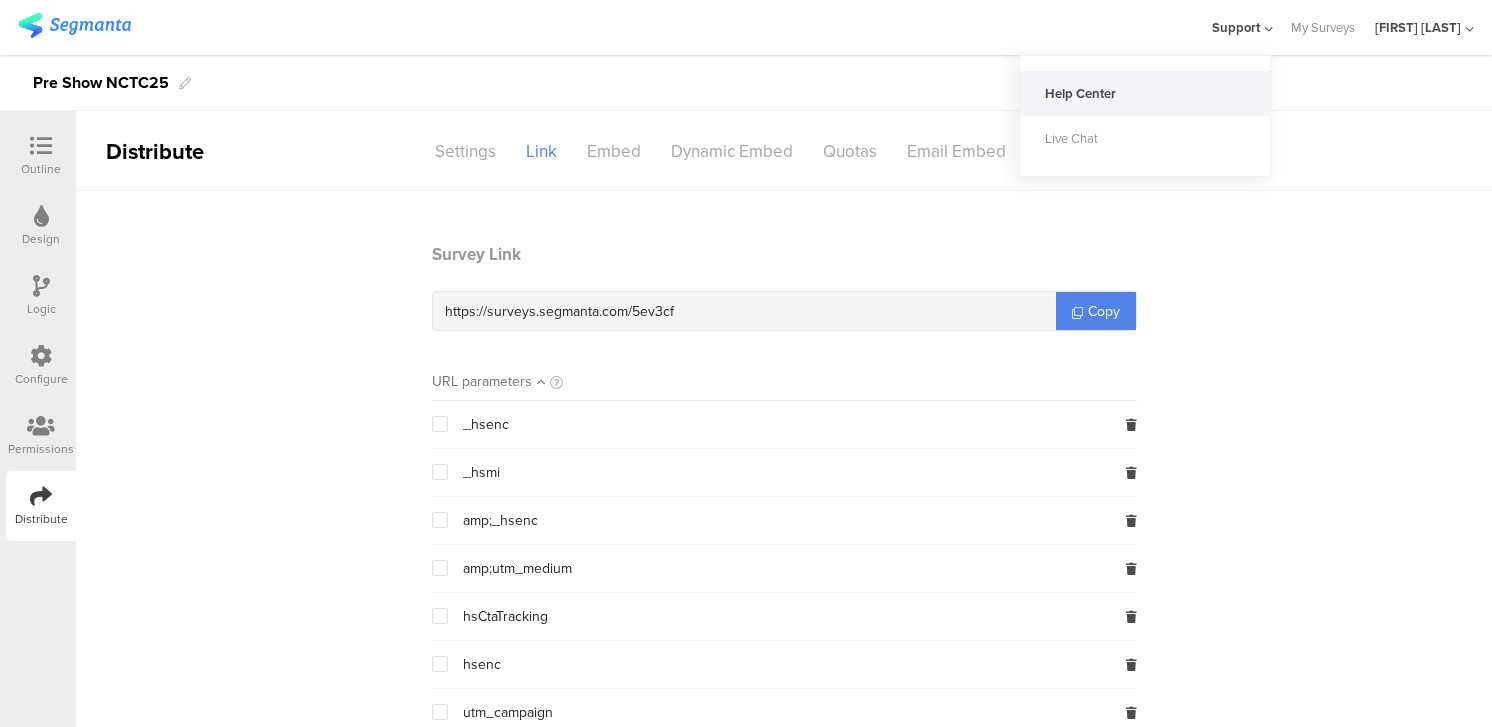 click on "Help Center" at bounding box center (1145, 93) 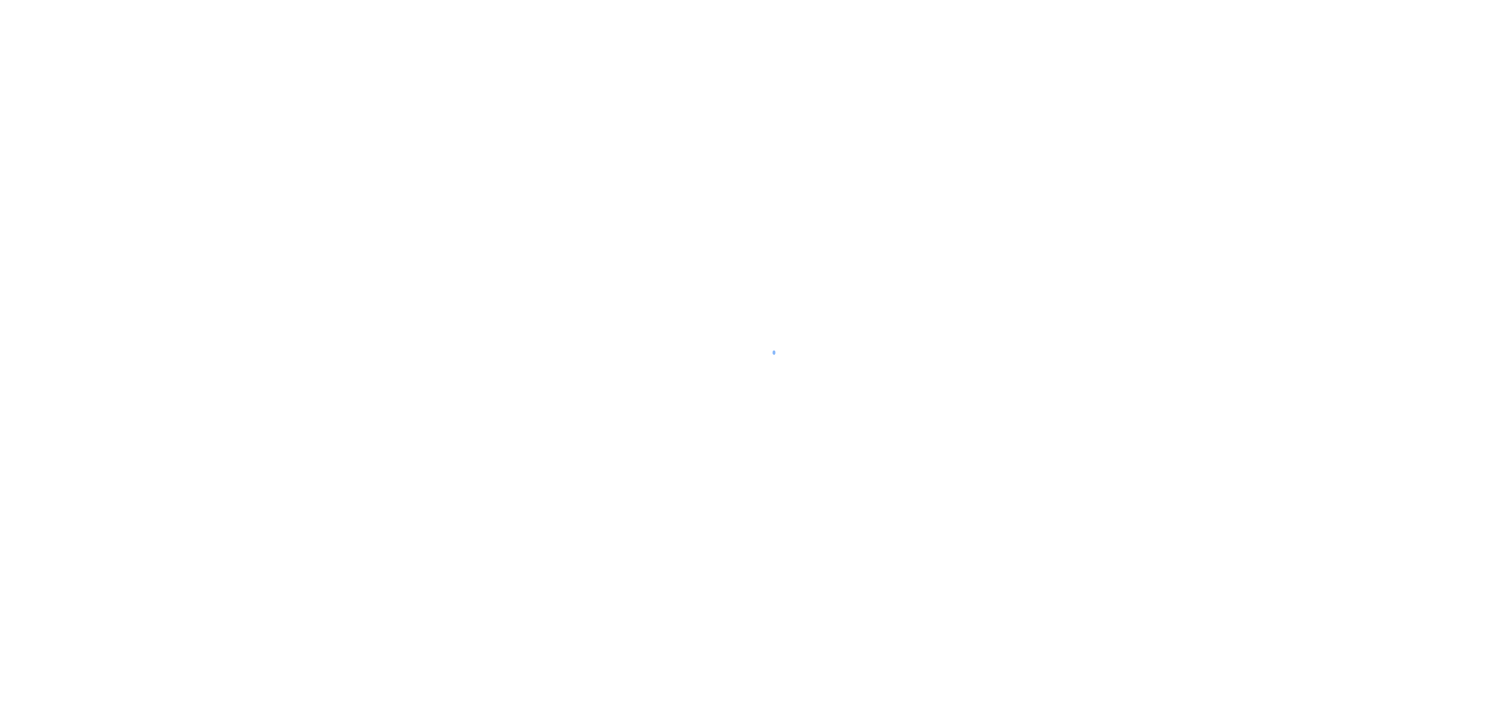 scroll, scrollTop: 0, scrollLeft: 0, axis: both 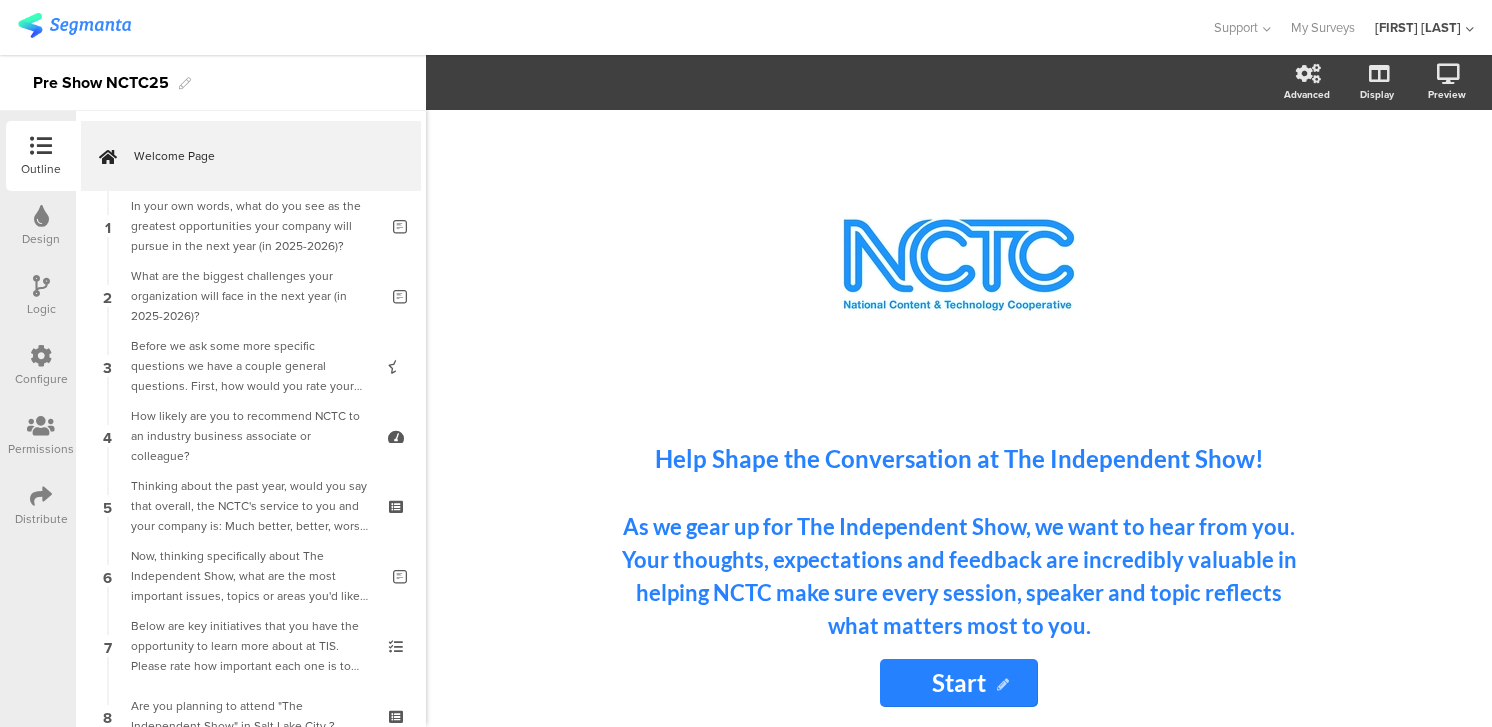 click at bounding box center (41, 496) 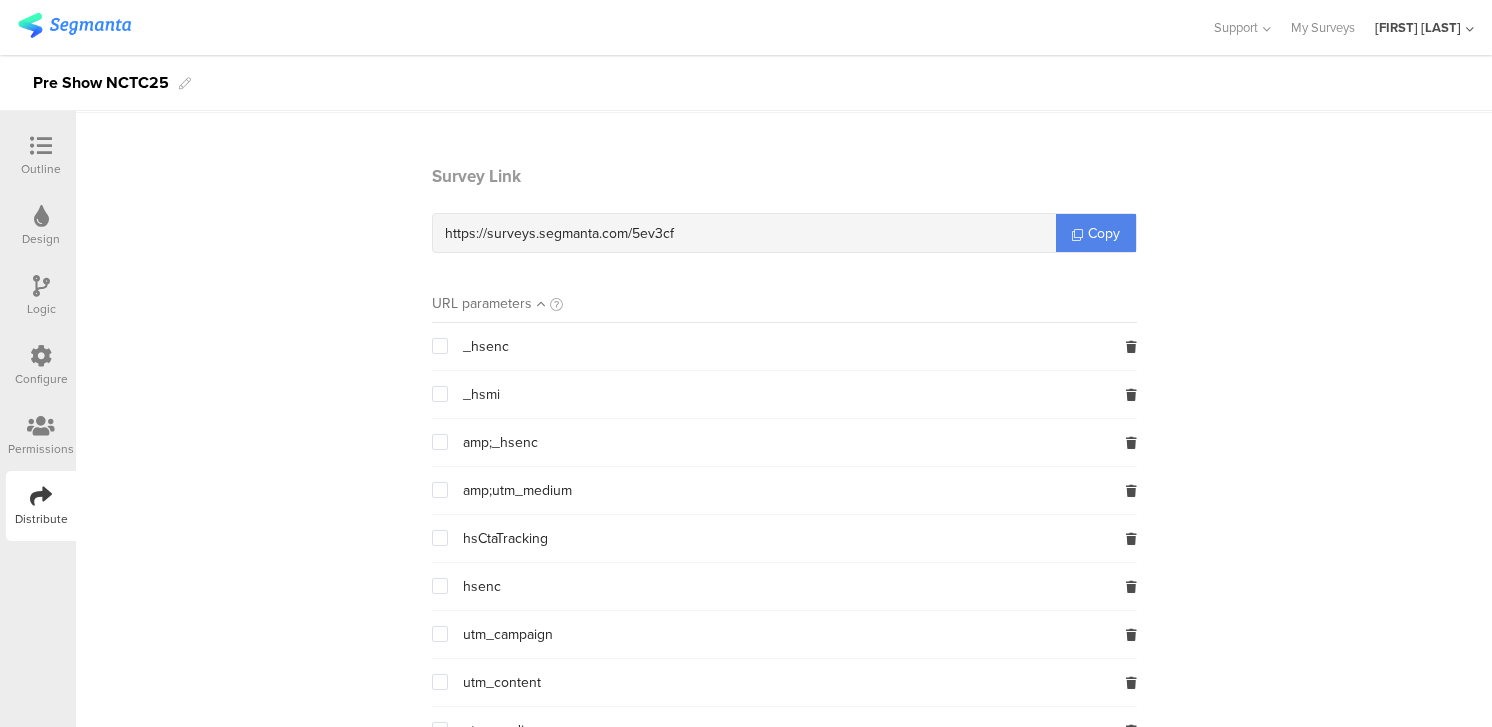 scroll, scrollTop: 57, scrollLeft: 0, axis: vertical 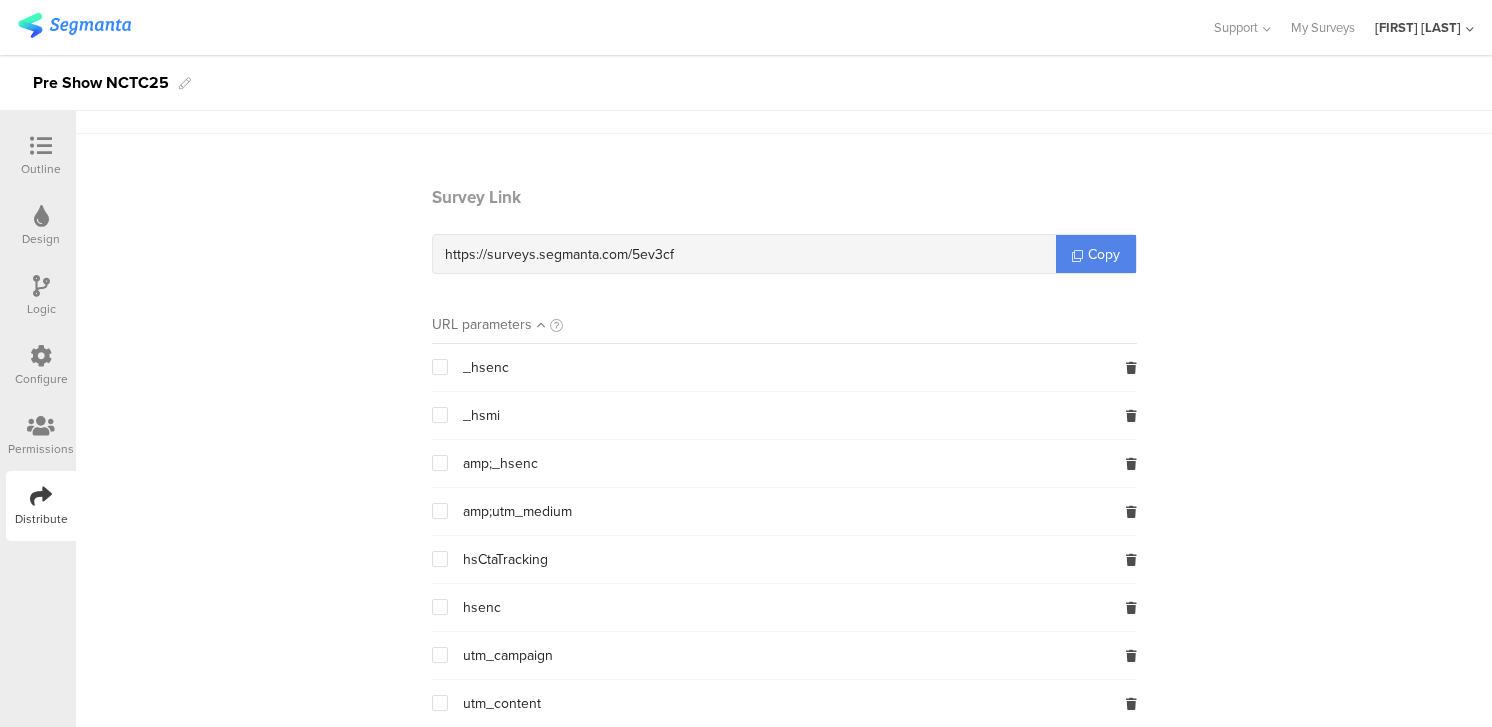 click at bounding box center (41, 356) 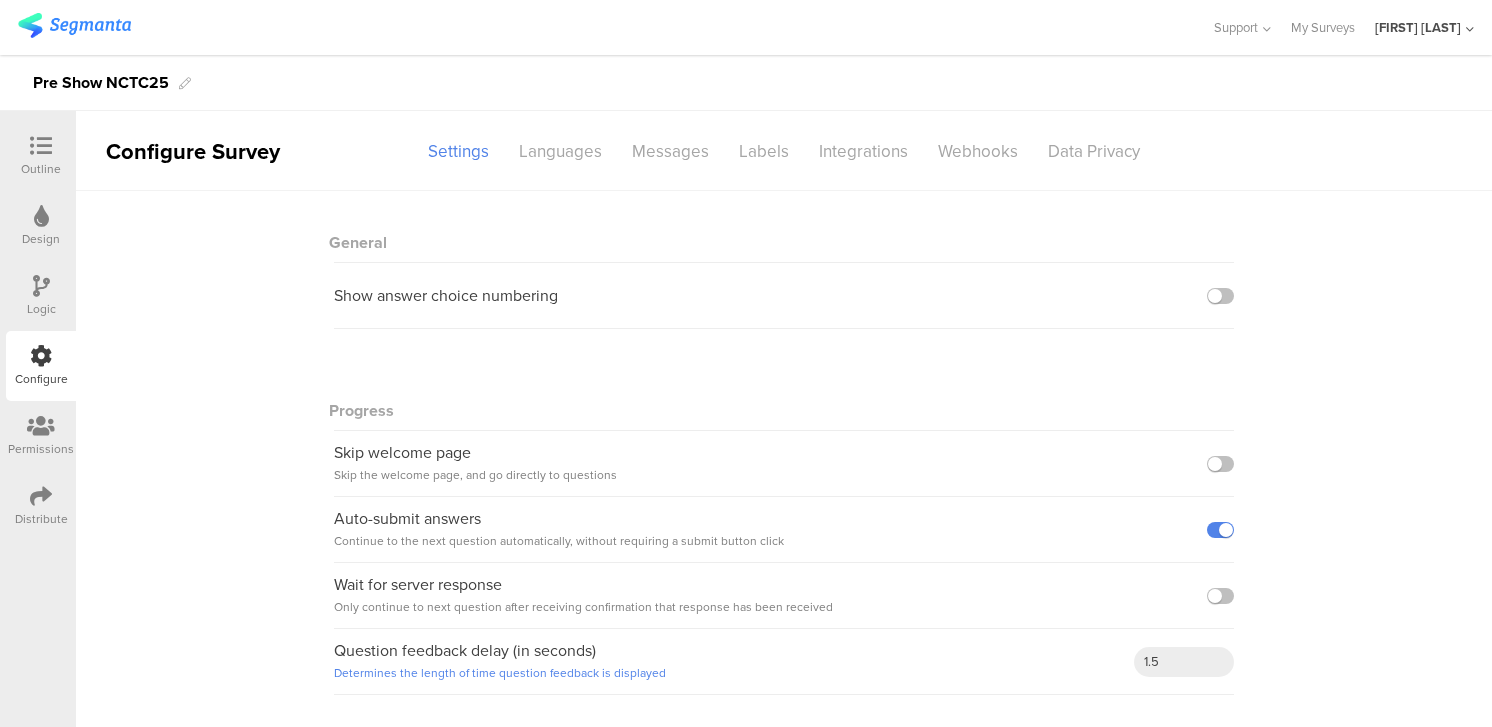click at bounding box center (41, 146) 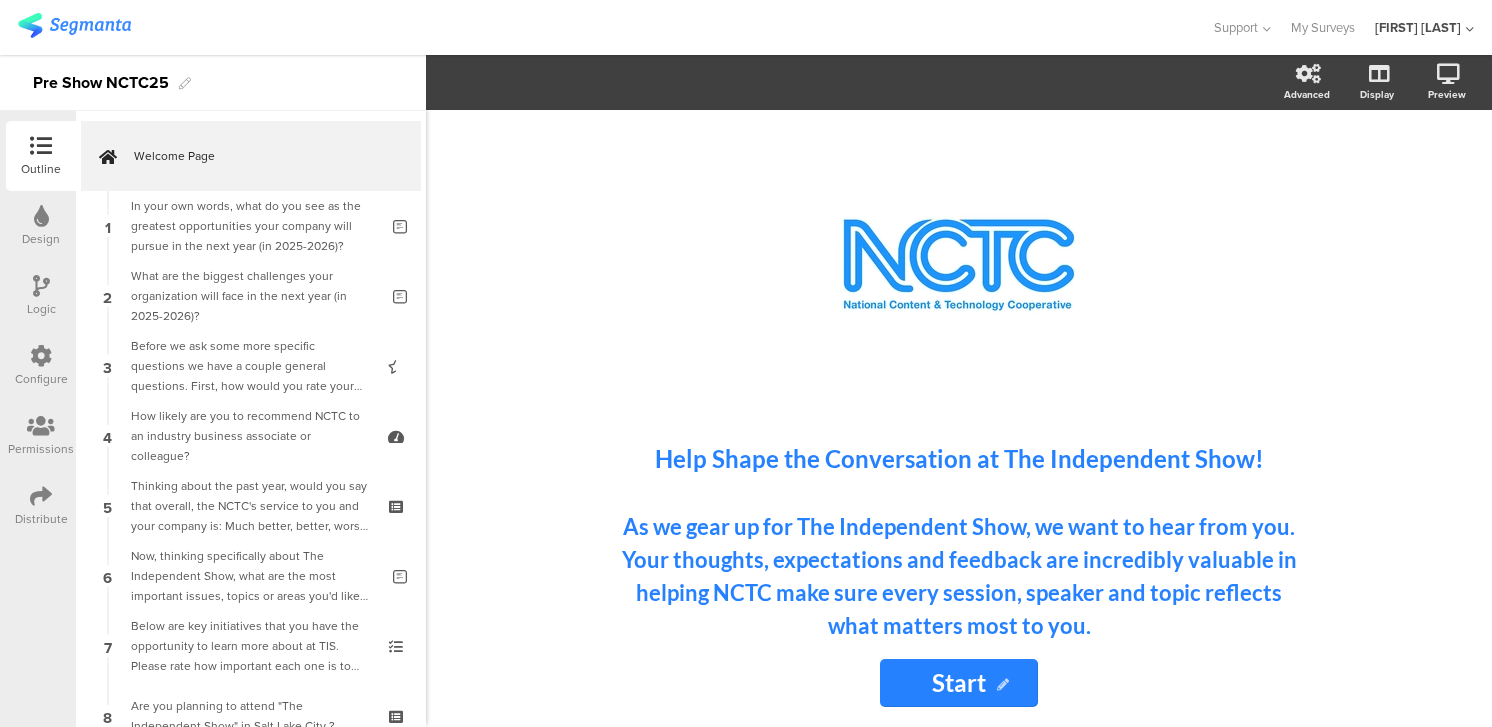 click on "Design" at bounding box center [41, 226] 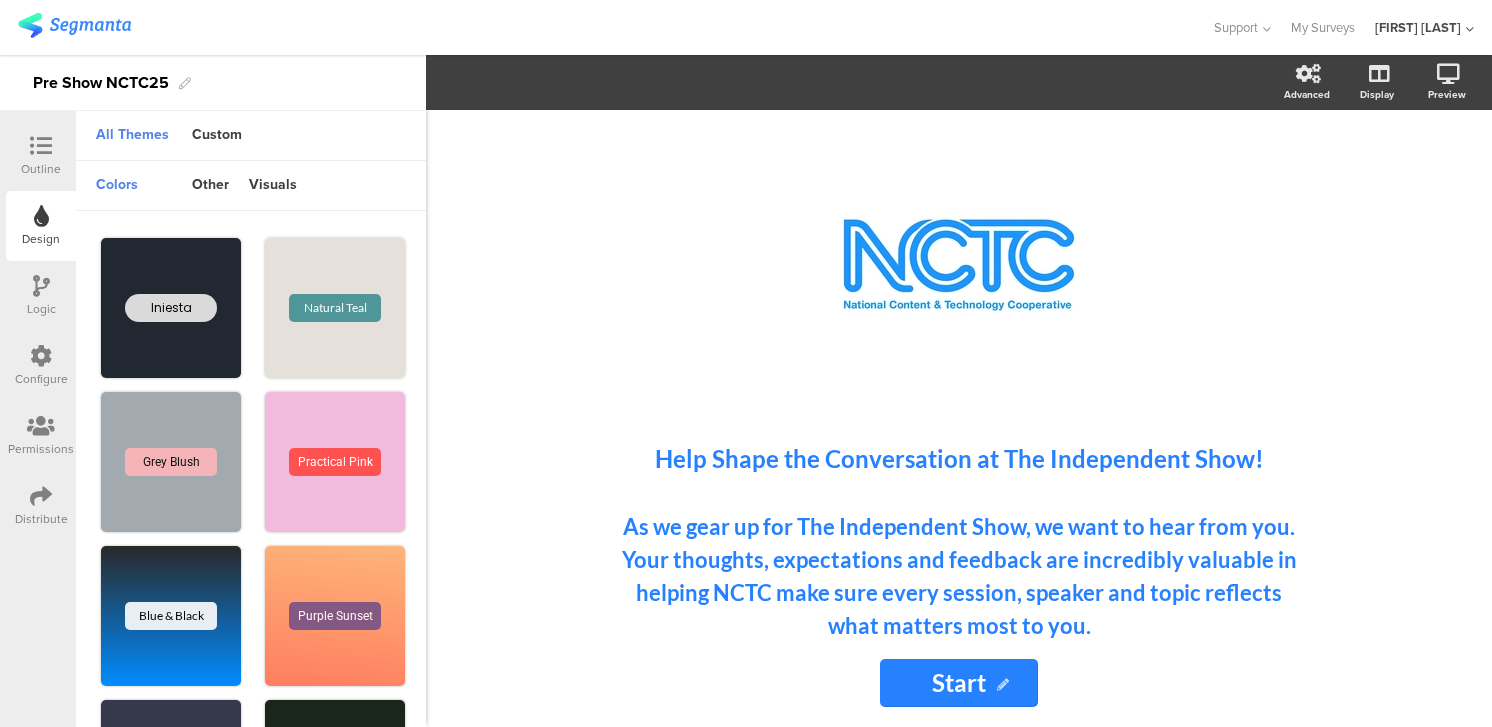 click at bounding box center (41, 286) 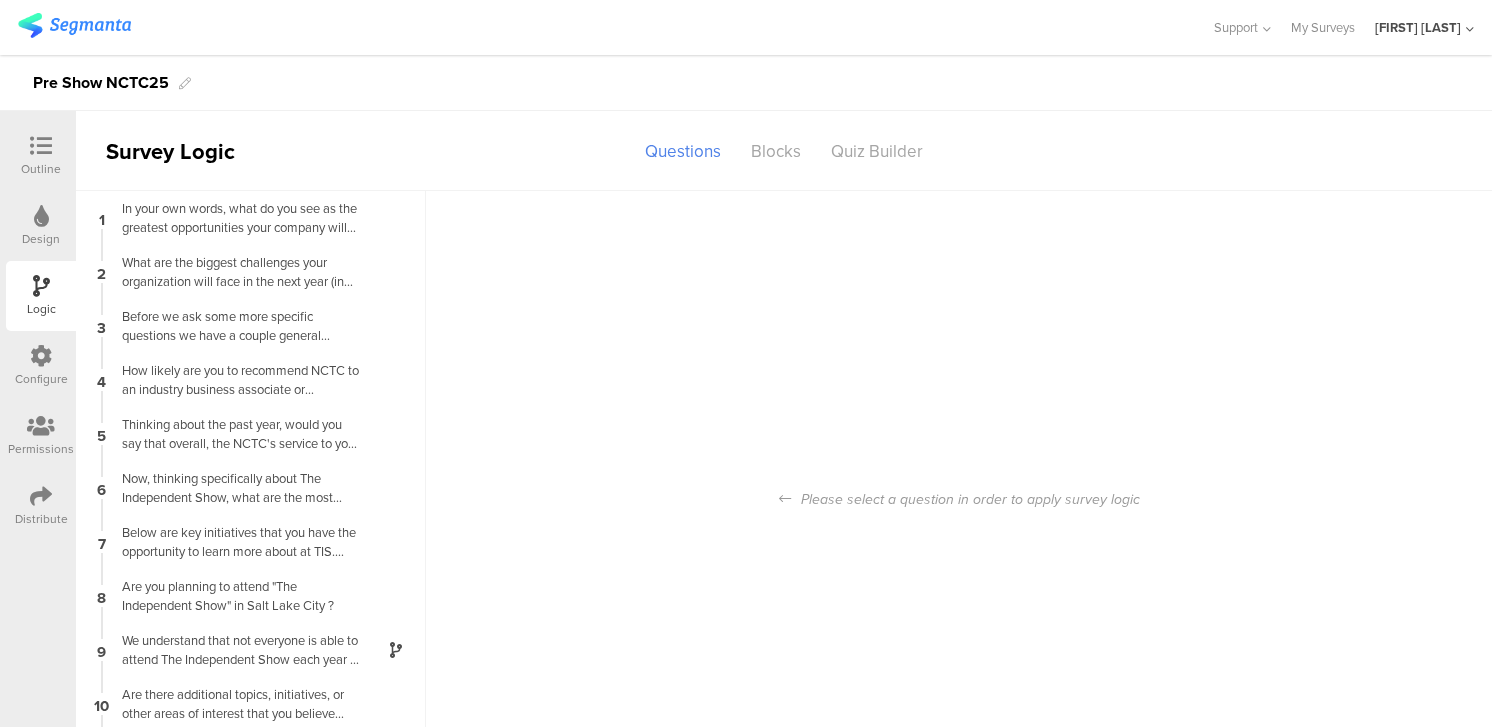 click at bounding box center (41, 357) 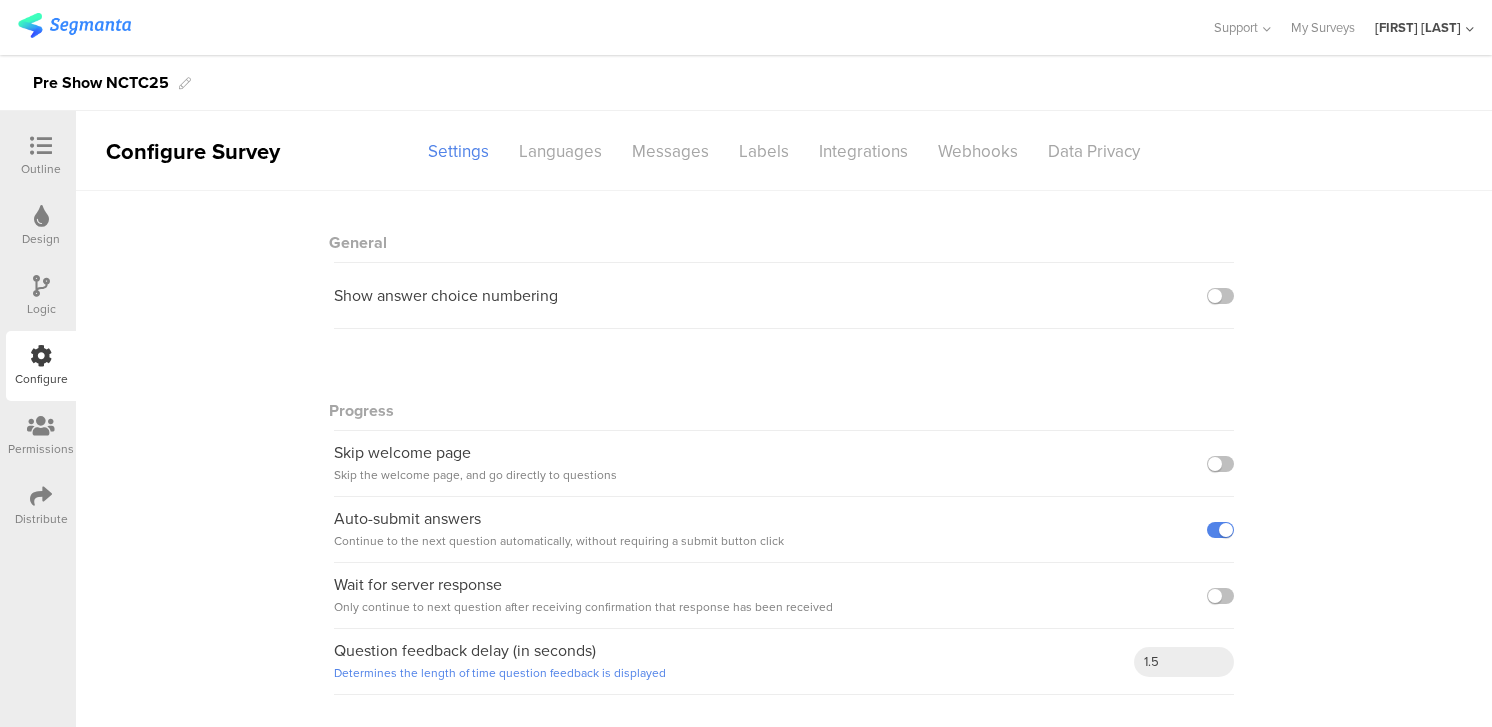 click at bounding box center (41, 426) 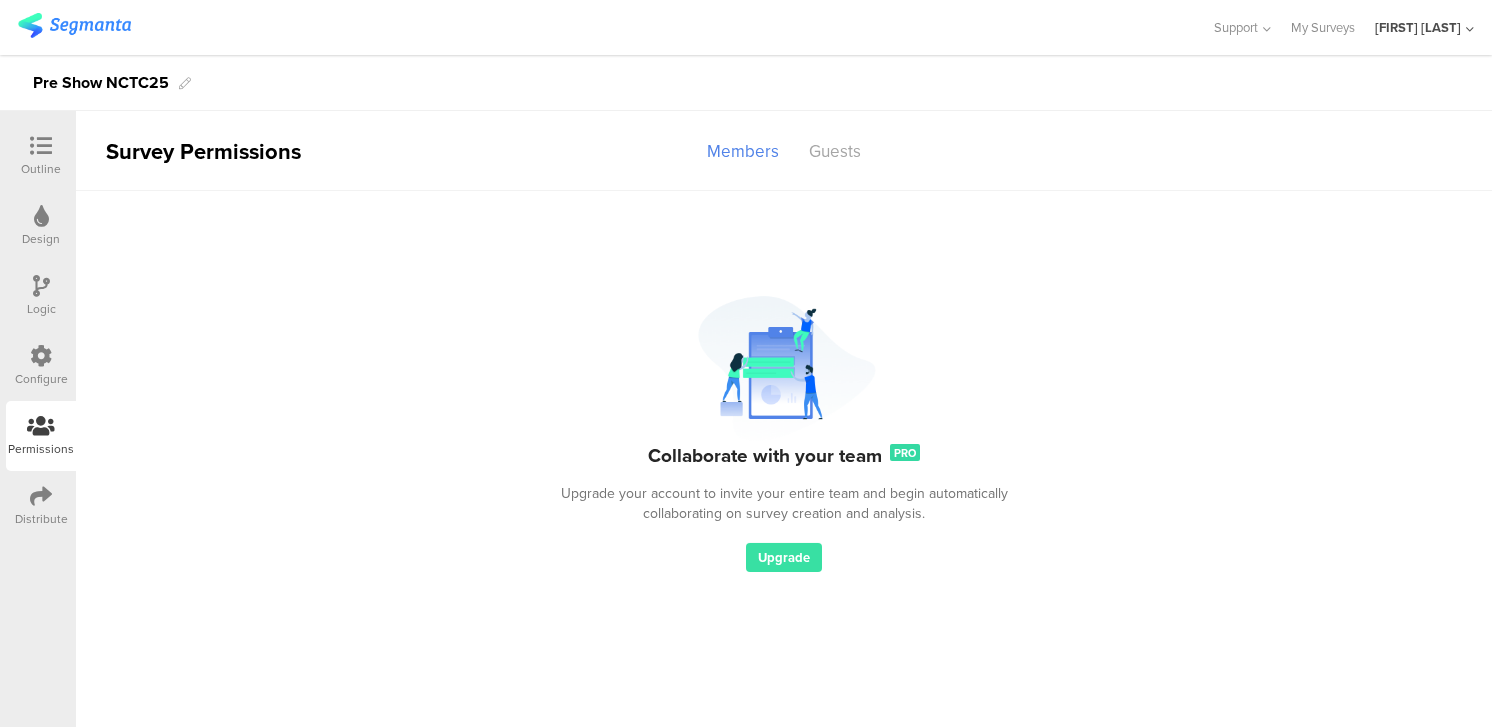 click at bounding box center (41, 496) 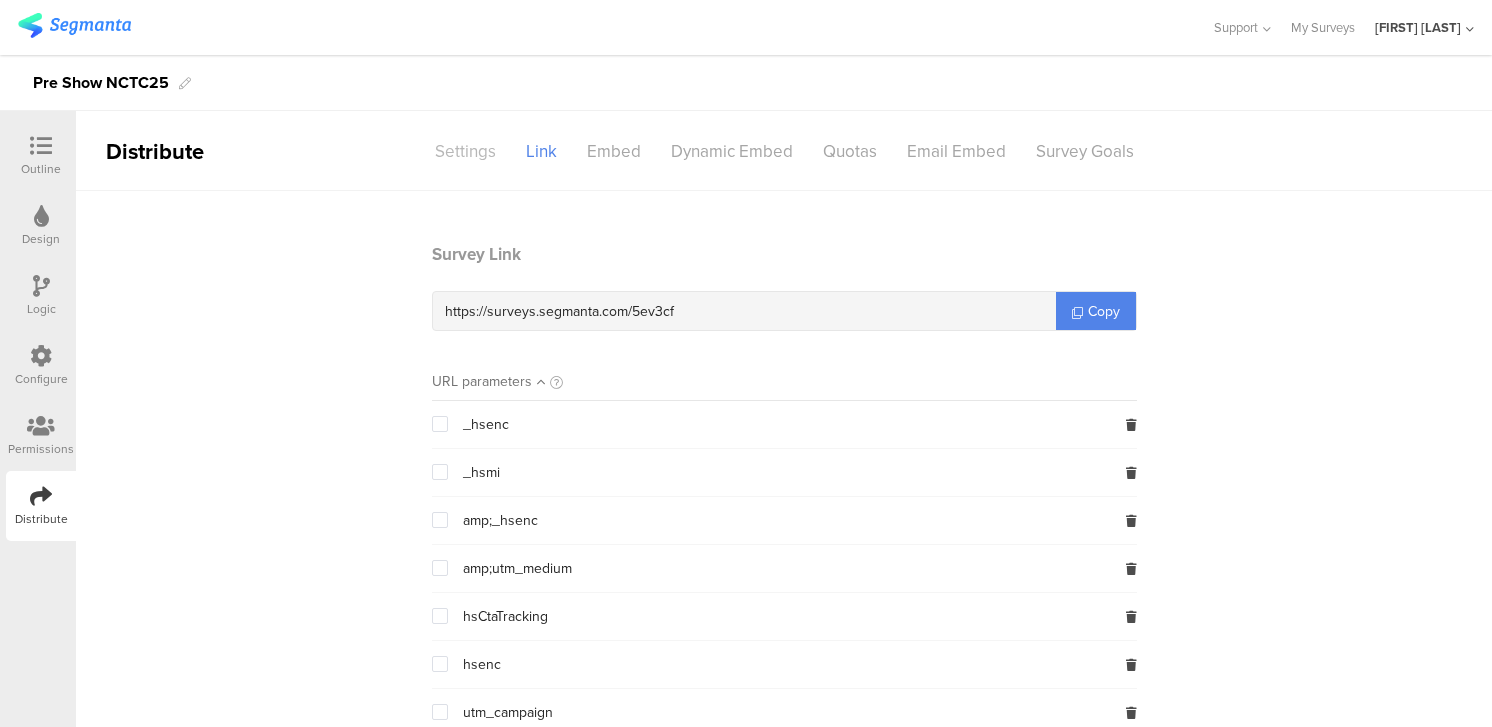 click on "Settings" at bounding box center [465, 151] 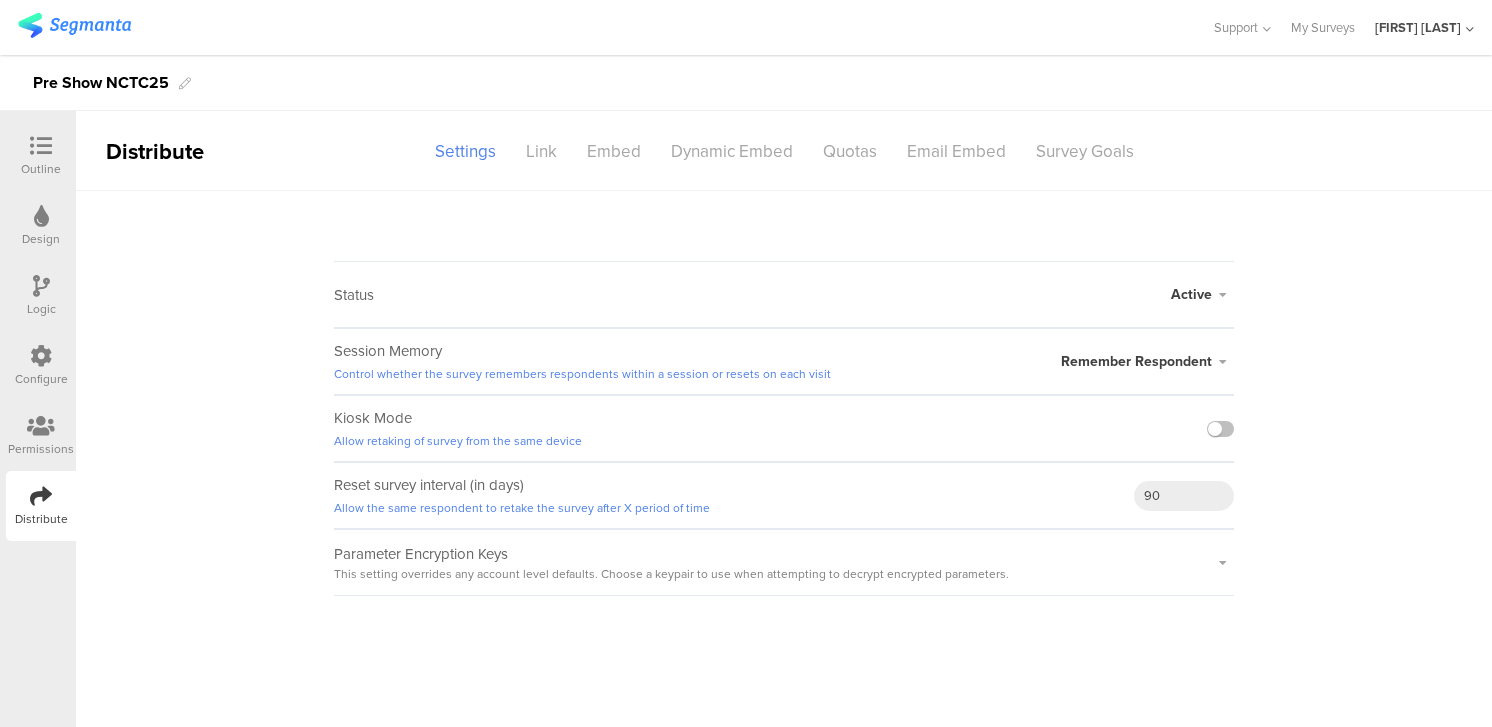 click on "Active" at bounding box center [1191, 294] 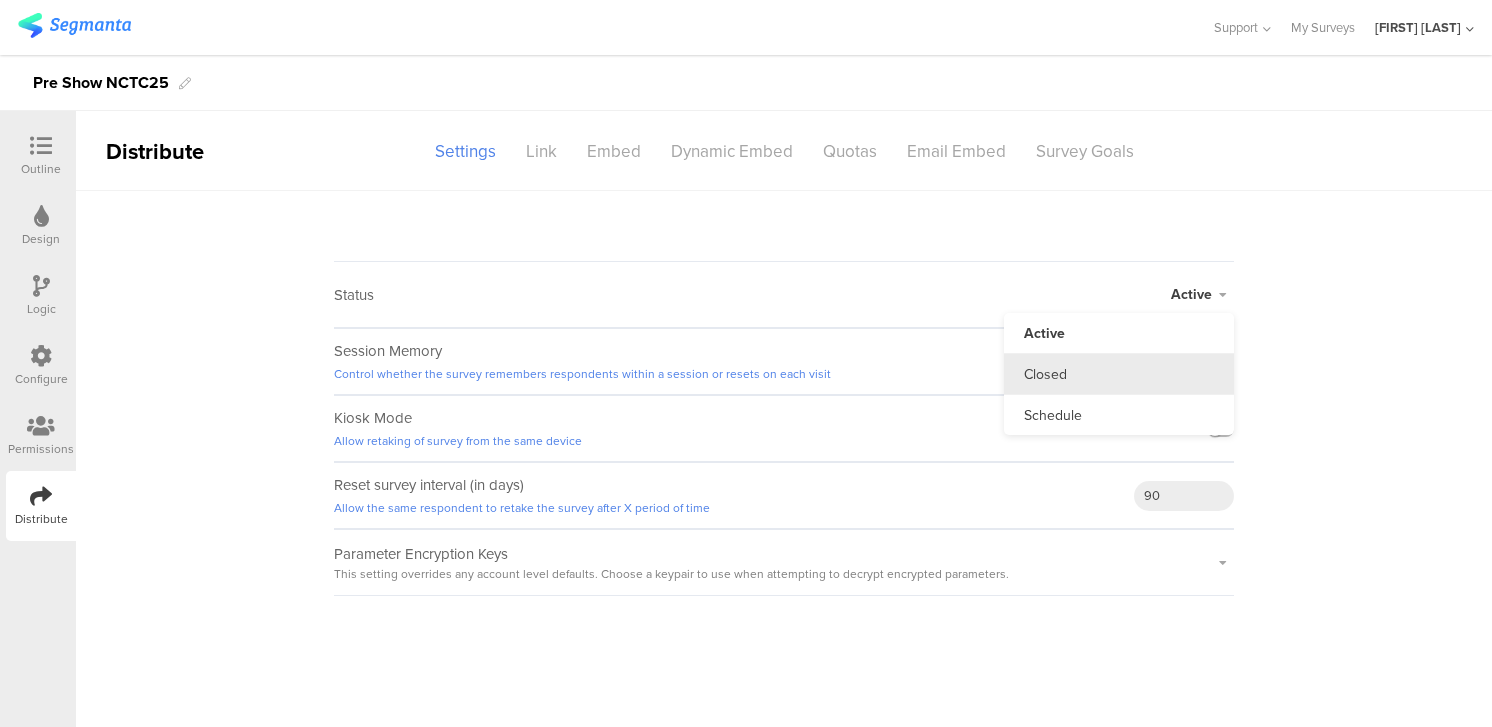 click on "Closed" at bounding box center (1119, 374) 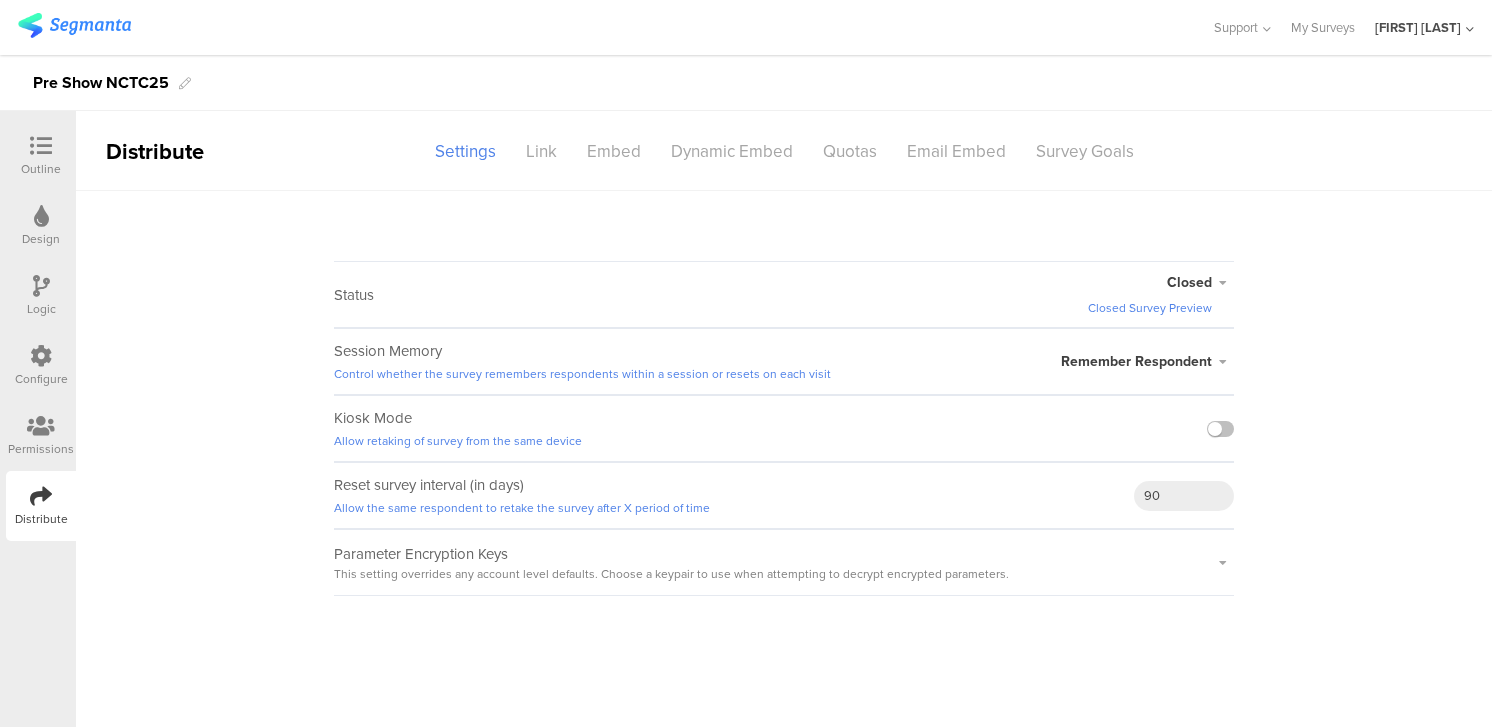 click at bounding box center [41, 496] 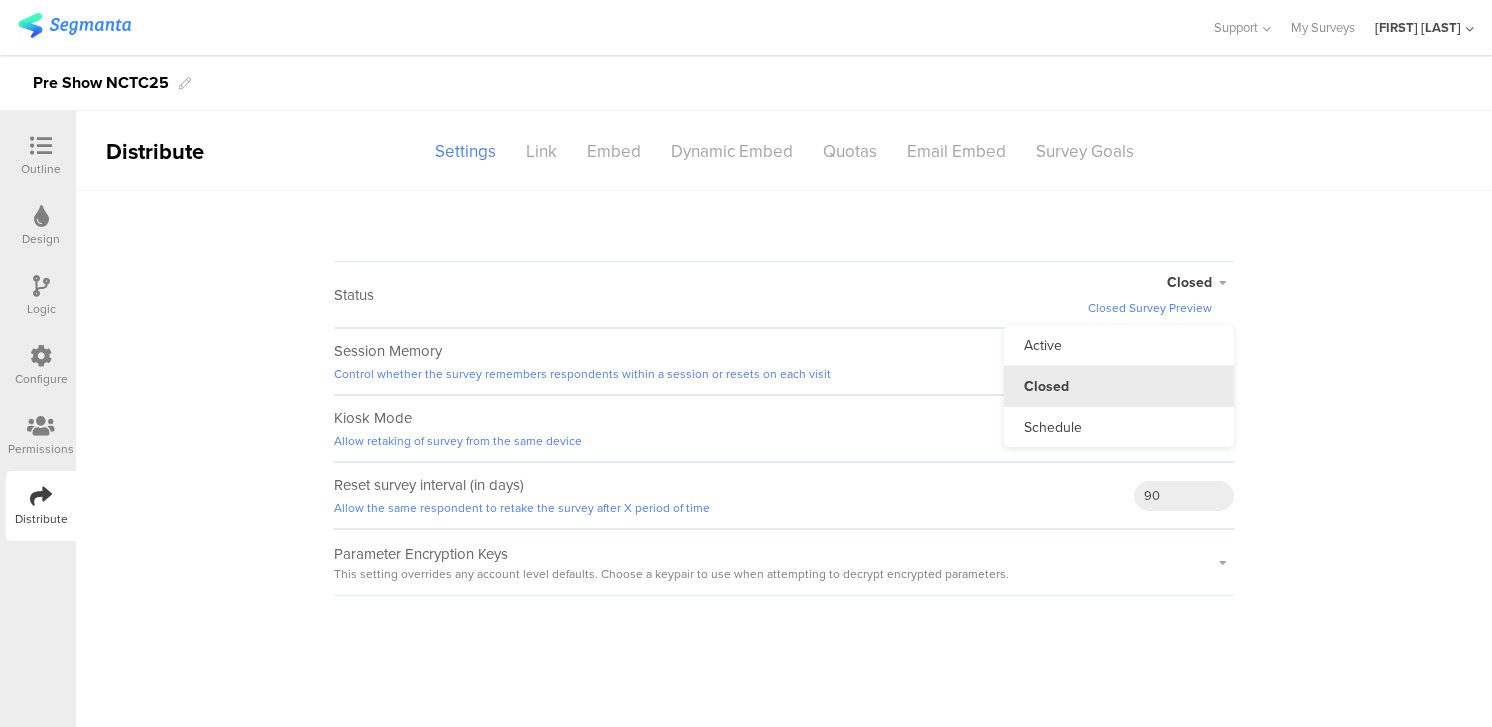 click on "Closed" at bounding box center (1119, 386) 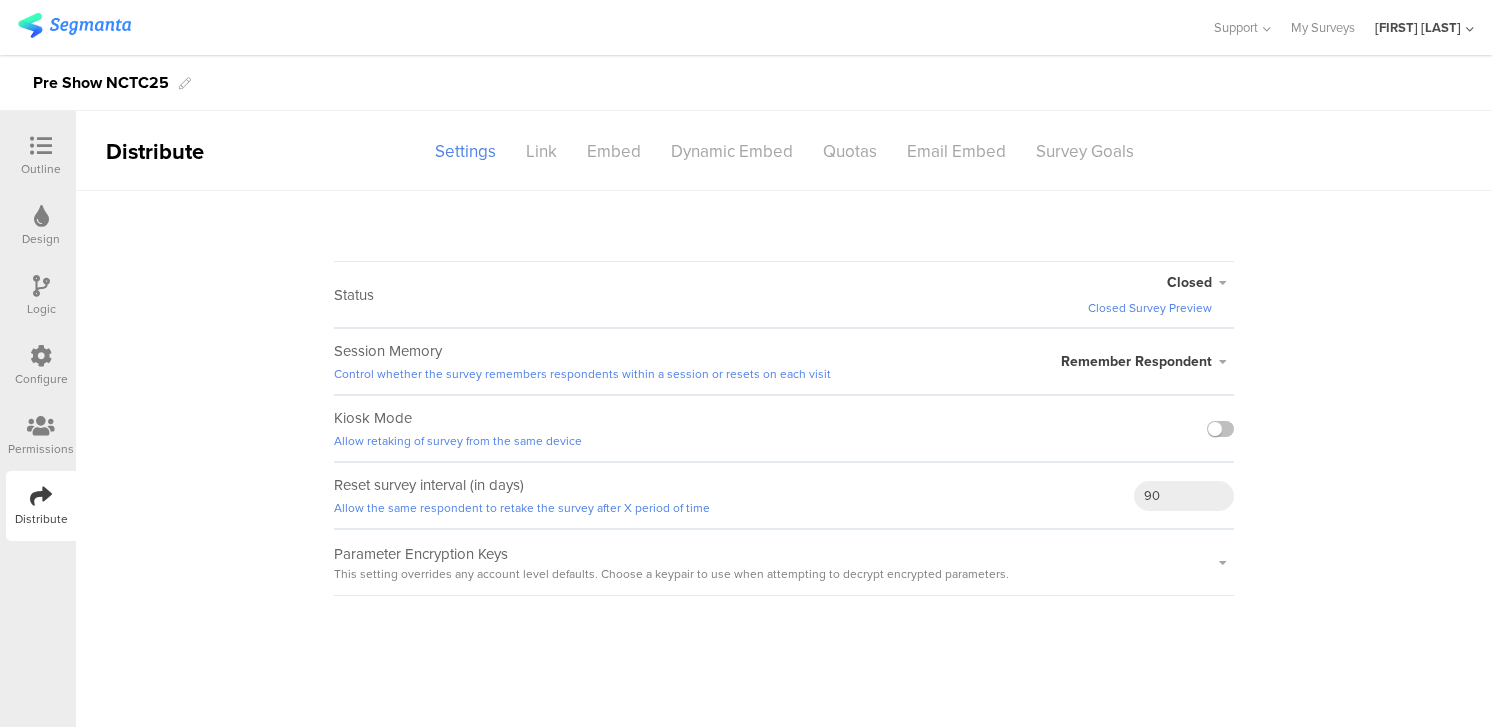 click at bounding box center (74, 25) 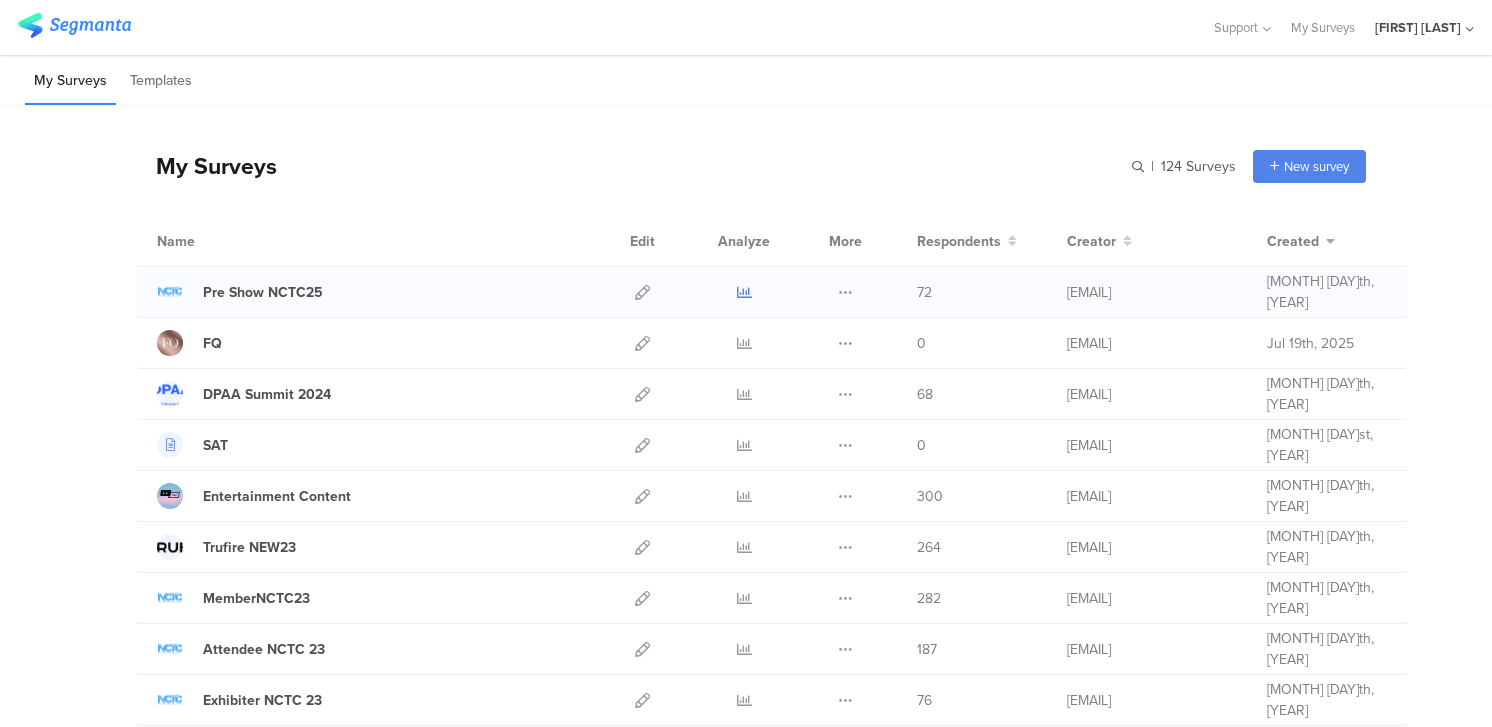 click at bounding box center (744, 292) 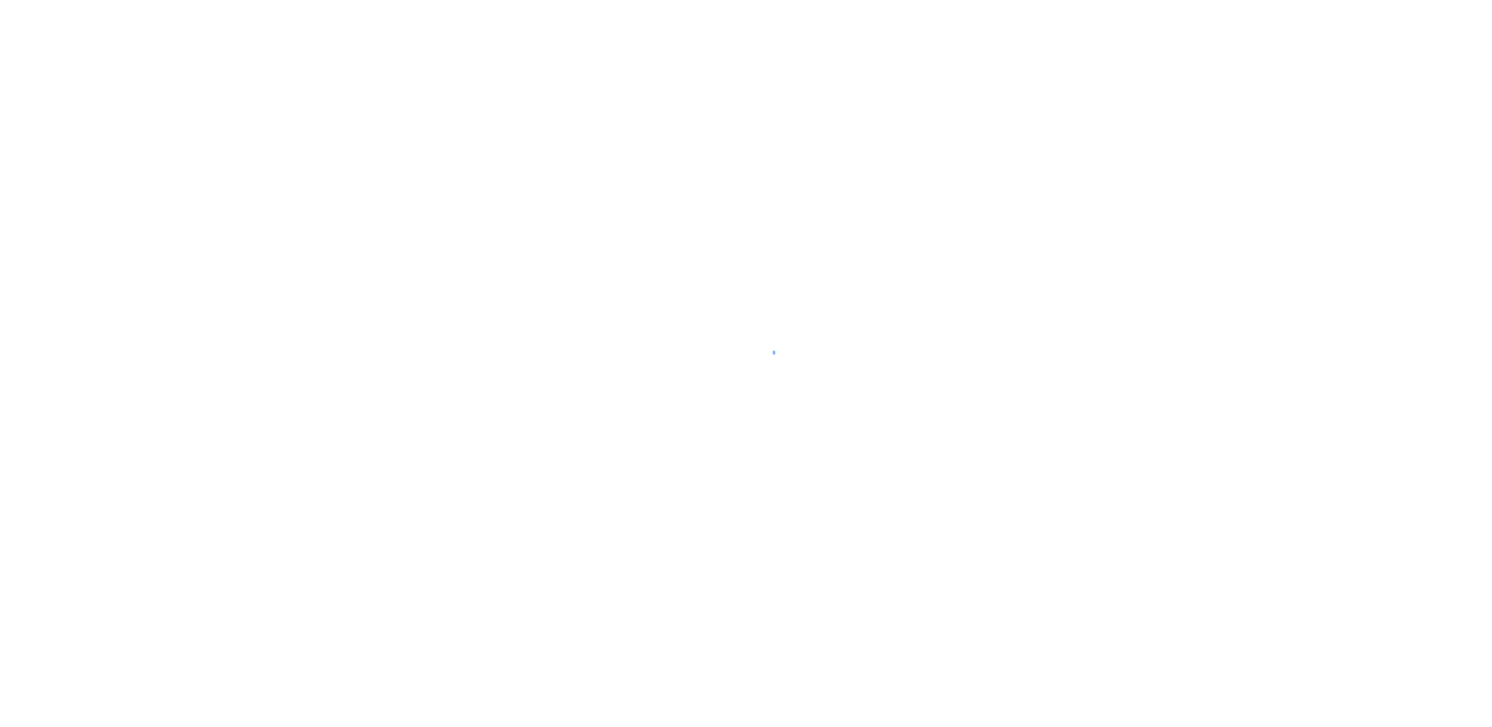 scroll, scrollTop: 0, scrollLeft: 0, axis: both 